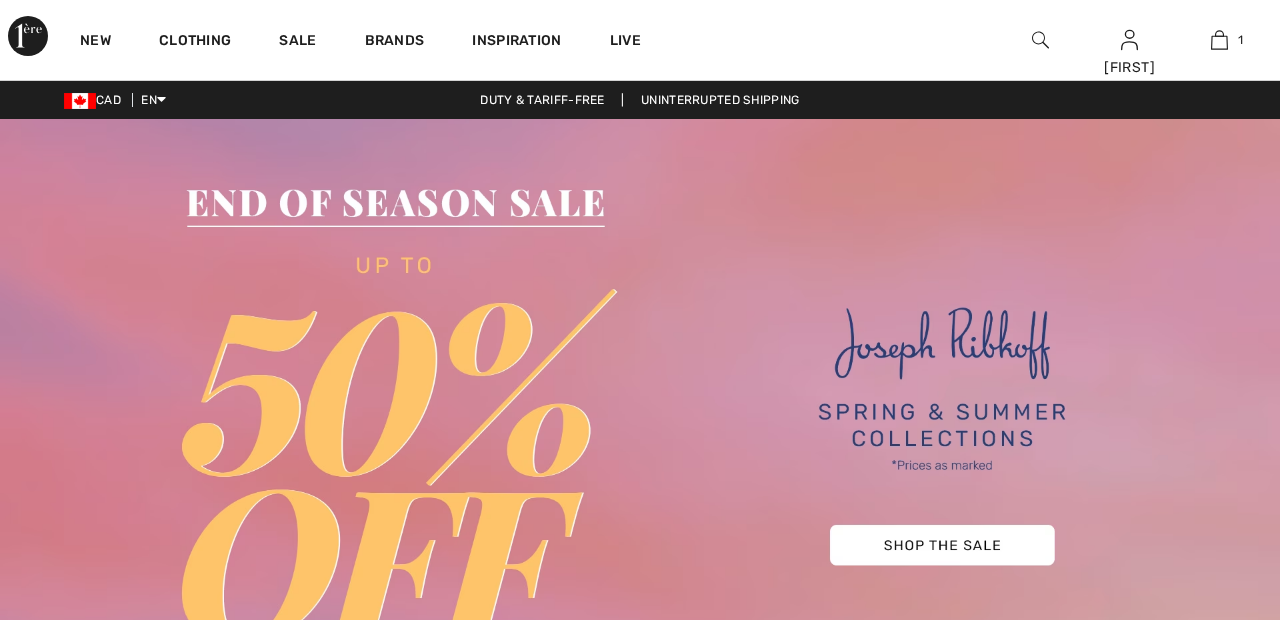 scroll, scrollTop: 0, scrollLeft: 0, axis: both 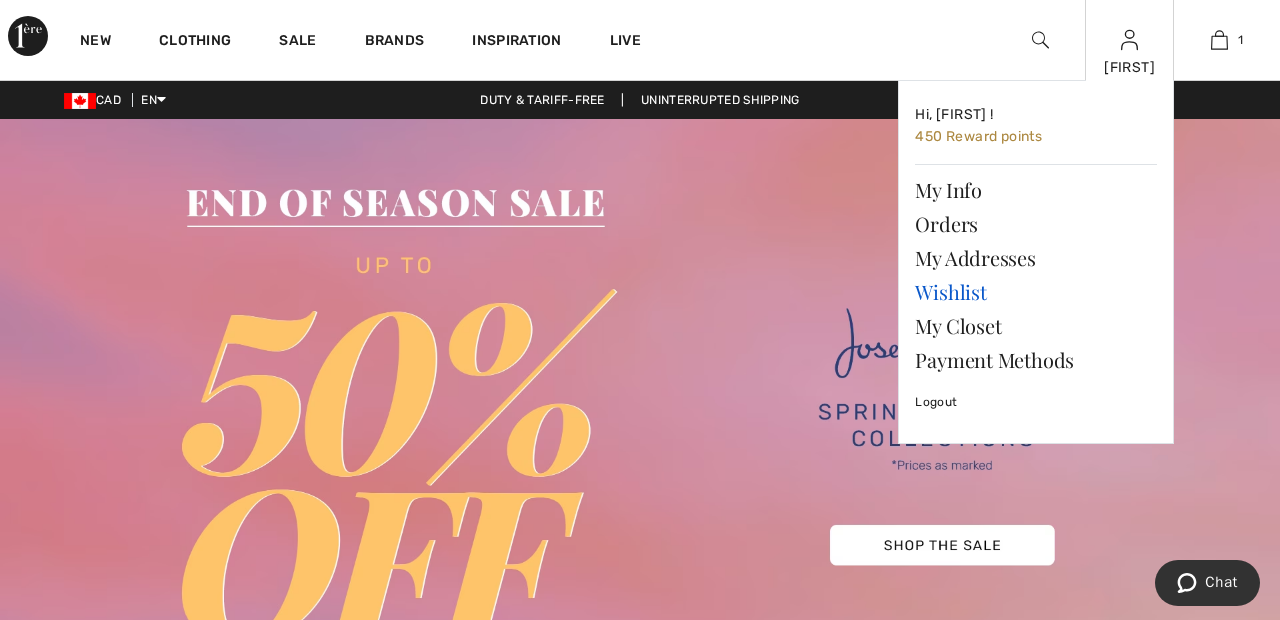 click on "Wishlist" at bounding box center (1036, 292) 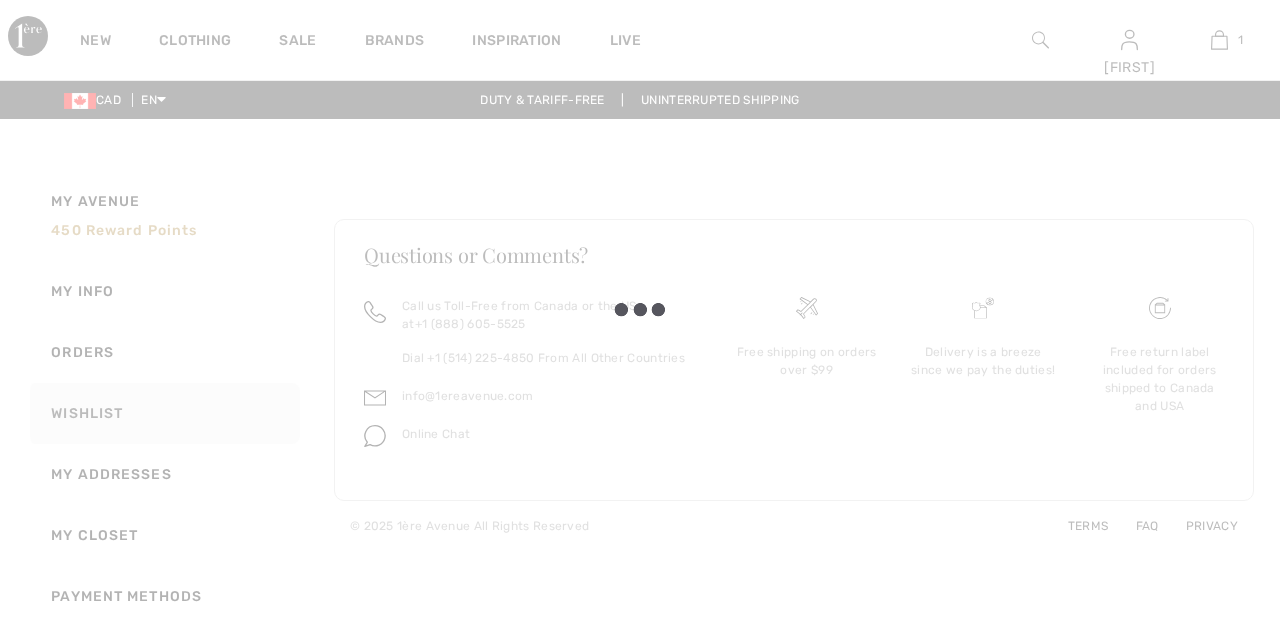 scroll, scrollTop: 0, scrollLeft: 0, axis: both 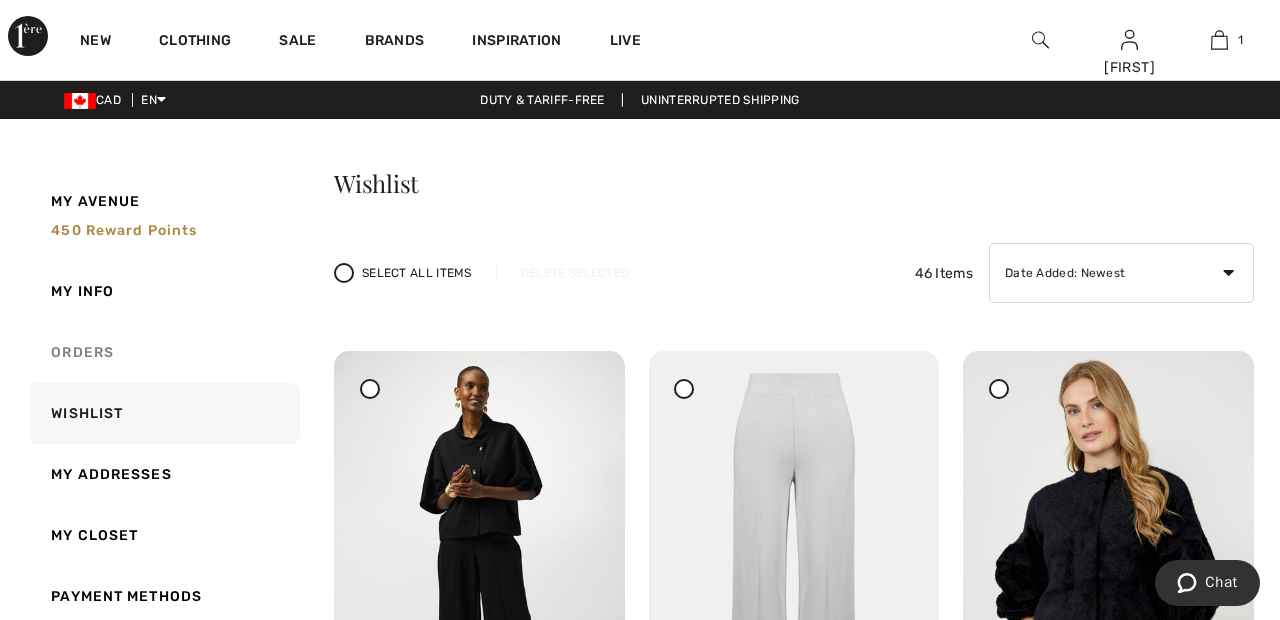 click on "Orders" at bounding box center (163, 352) 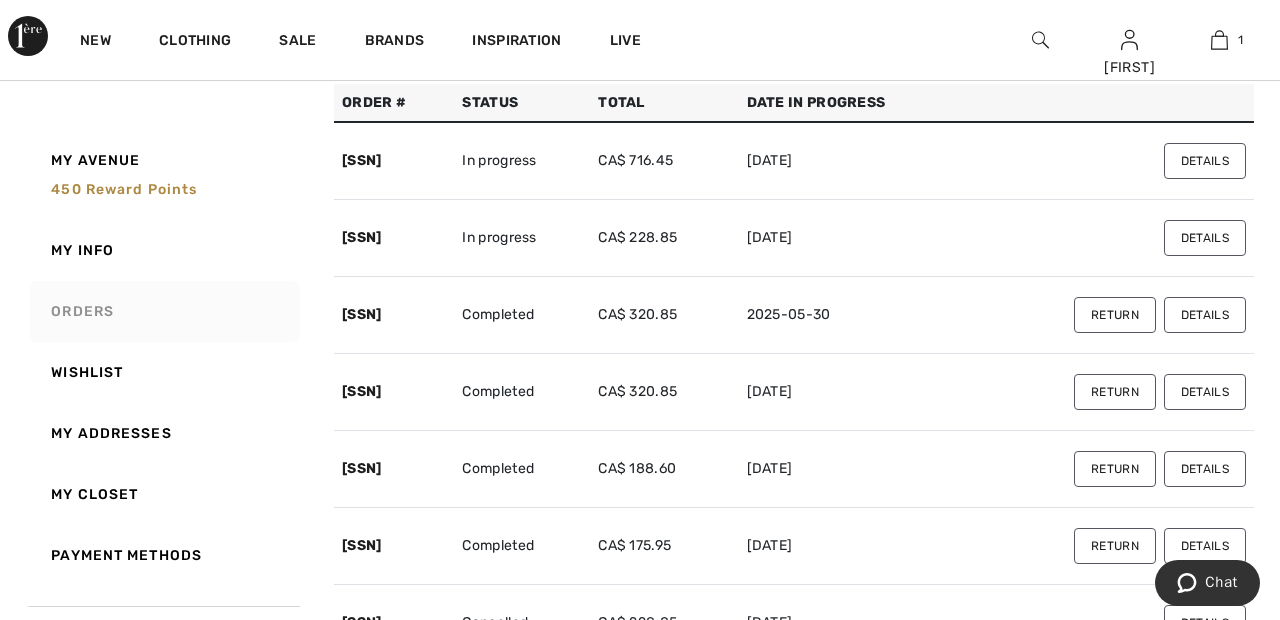 scroll, scrollTop: 0, scrollLeft: 0, axis: both 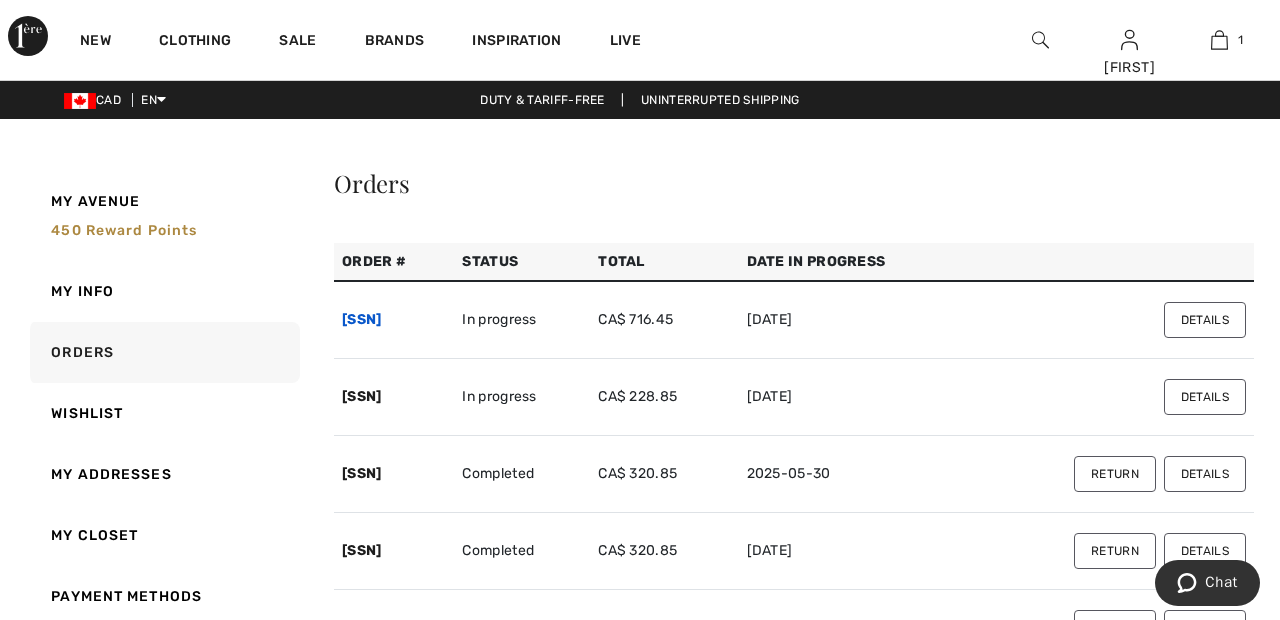 click on "[SSN]" at bounding box center [362, 319] 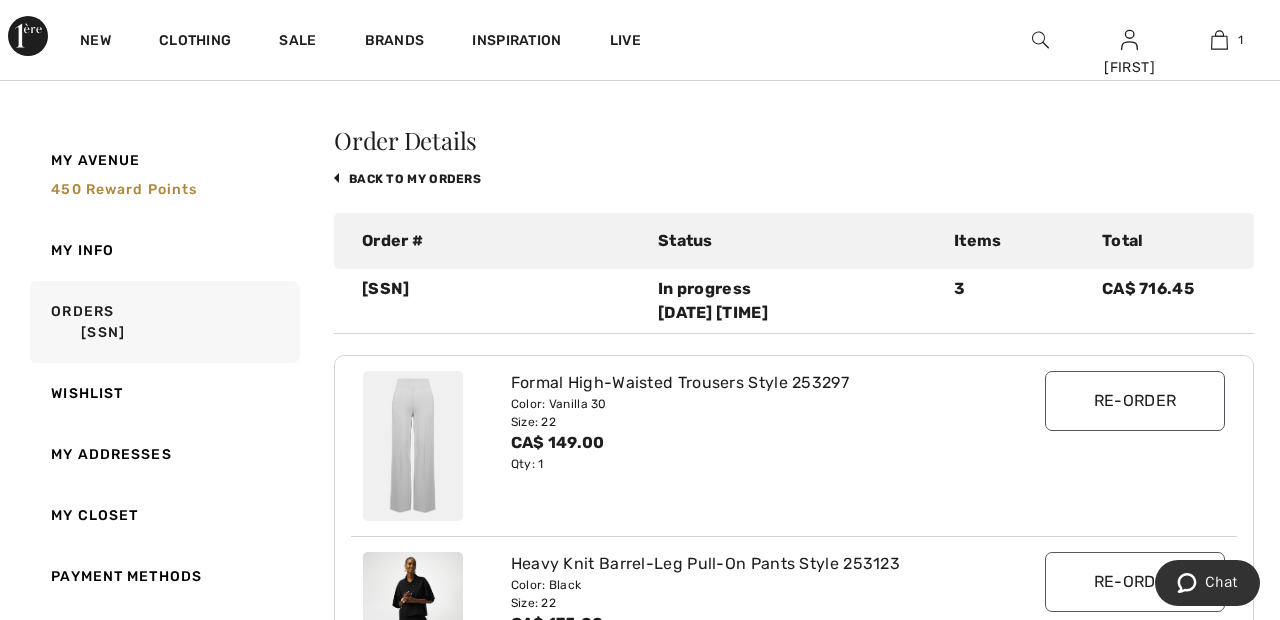scroll, scrollTop: 0, scrollLeft: 0, axis: both 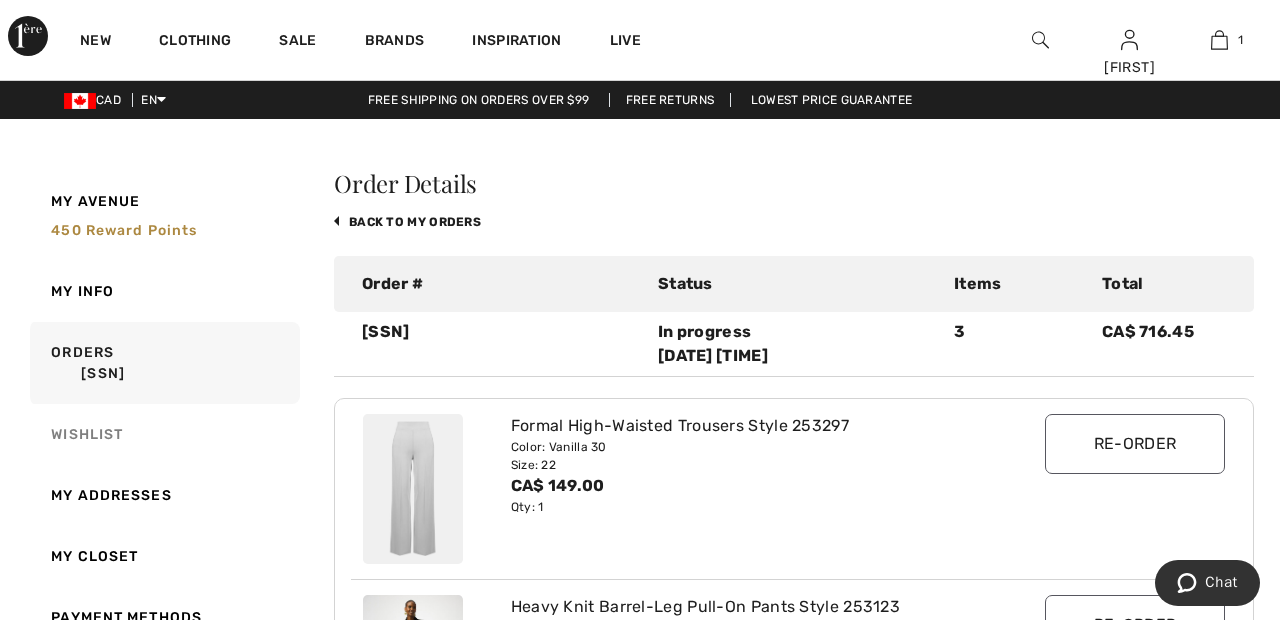 click on "Wishlist" at bounding box center (163, 434) 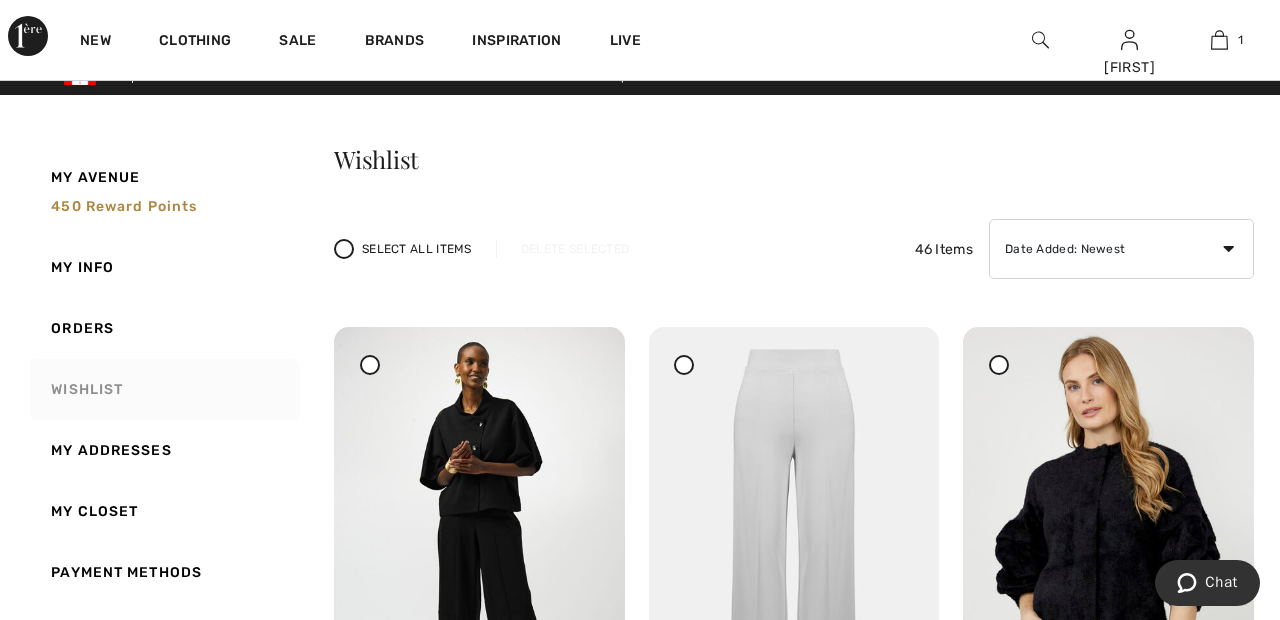 scroll, scrollTop: 25, scrollLeft: 0, axis: vertical 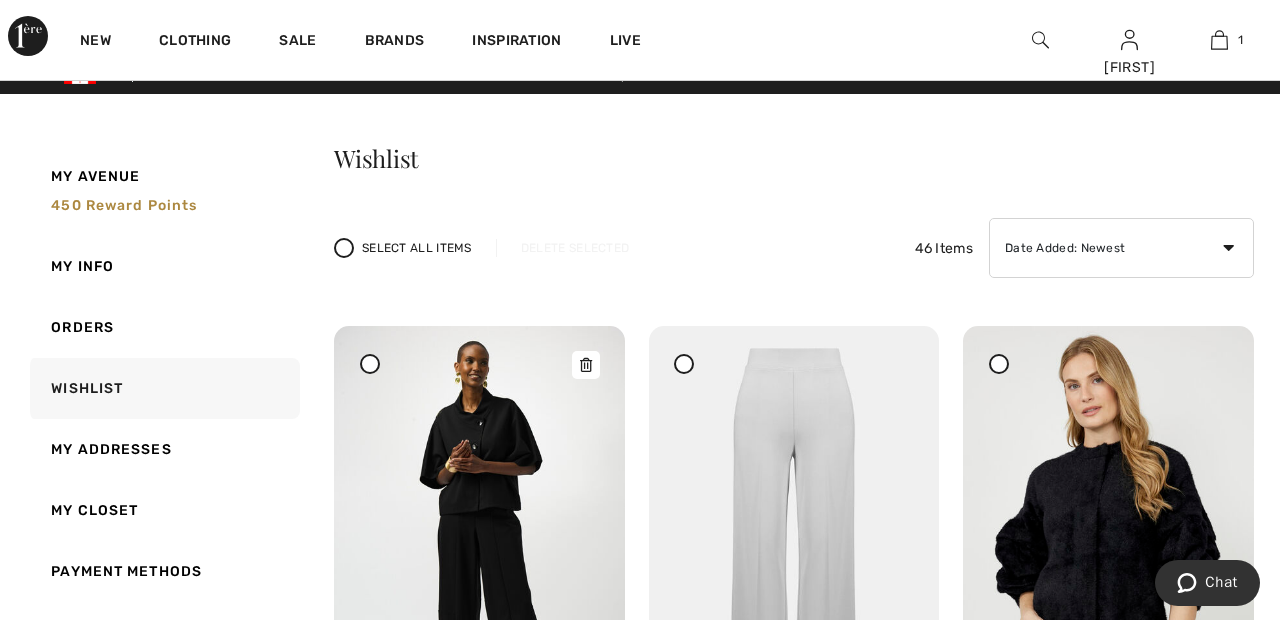 click at bounding box center (479, 543) 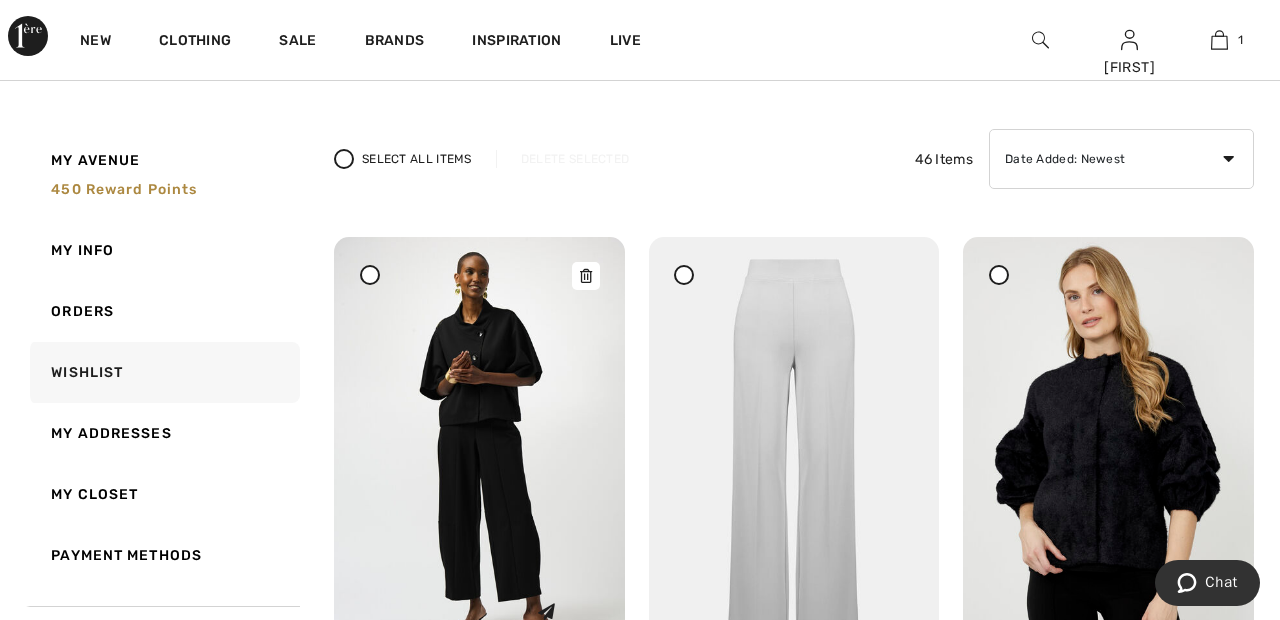 scroll, scrollTop: 121, scrollLeft: 0, axis: vertical 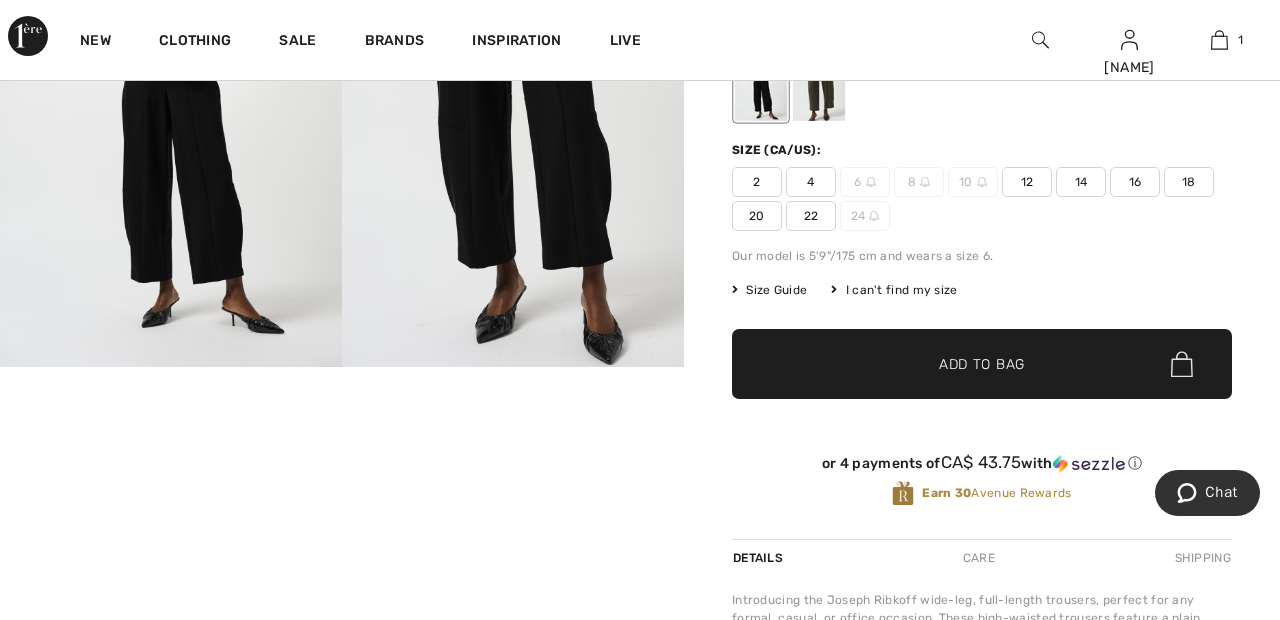 click on "Your browser does not support the video tag." at bounding box center [114, 424] 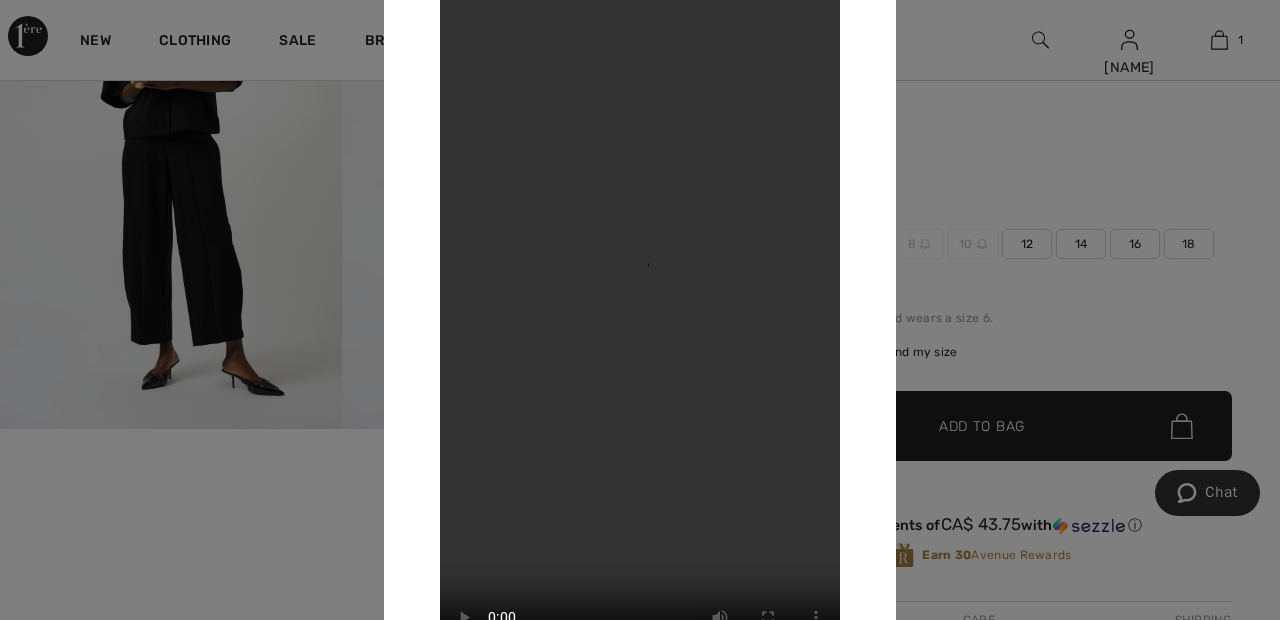 scroll, scrollTop: 278, scrollLeft: 0, axis: vertical 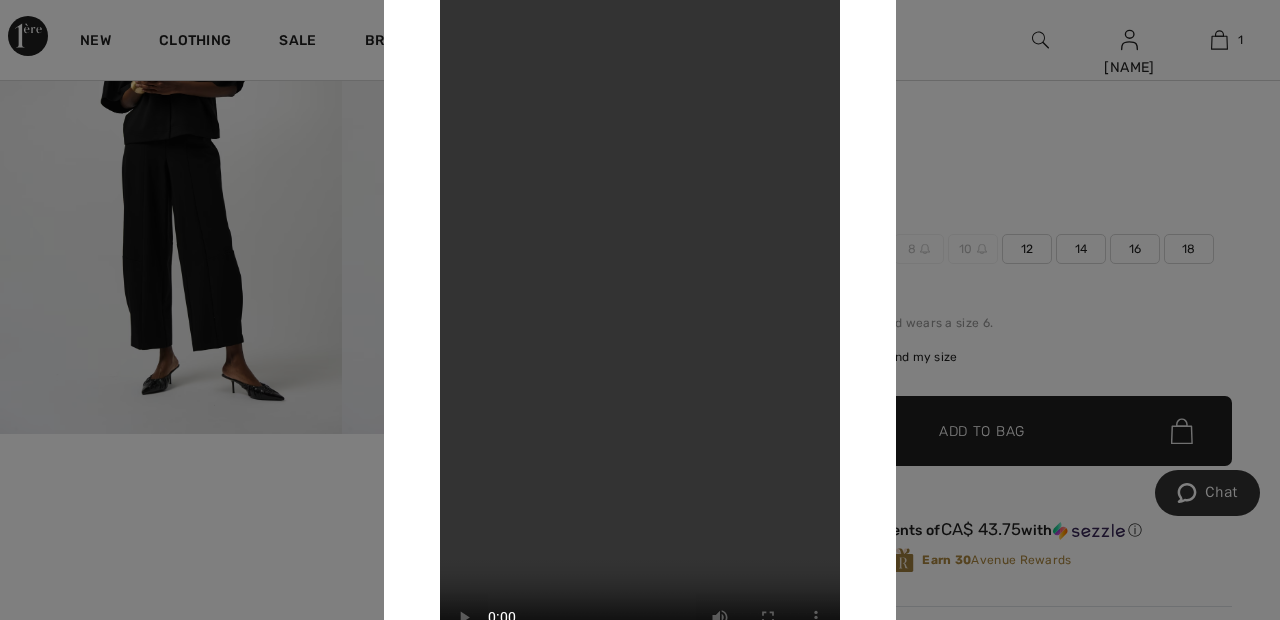 click at bounding box center (640, 310) 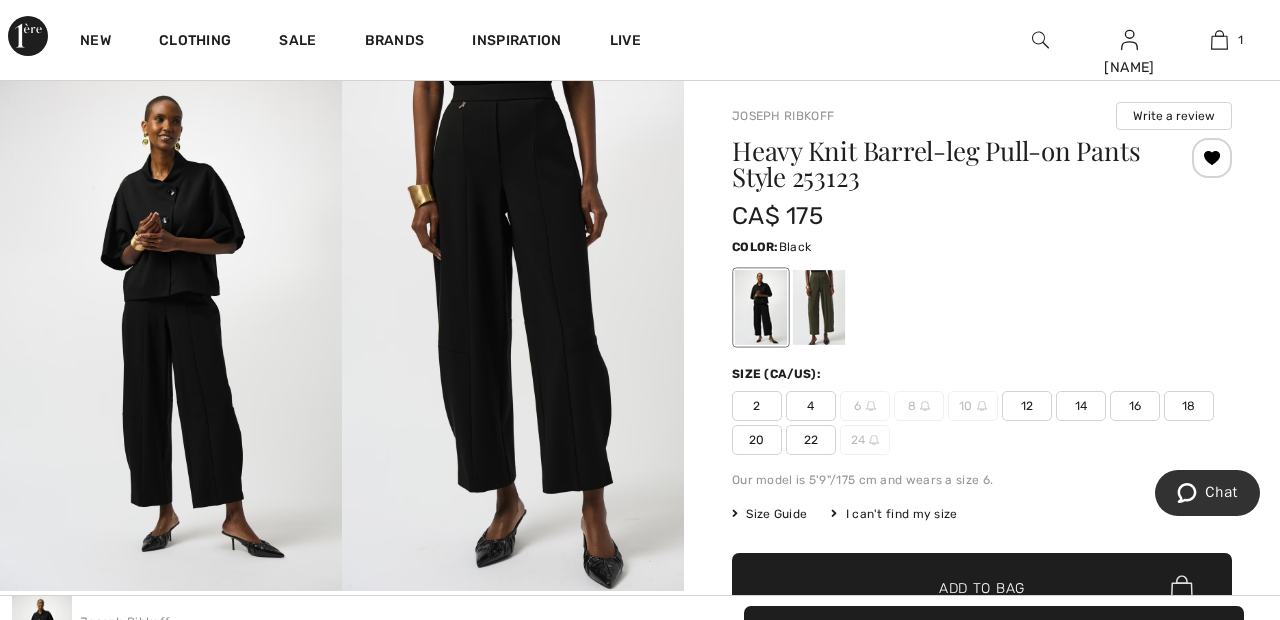 scroll, scrollTop: 0, scrollLeft: 0, axis: both 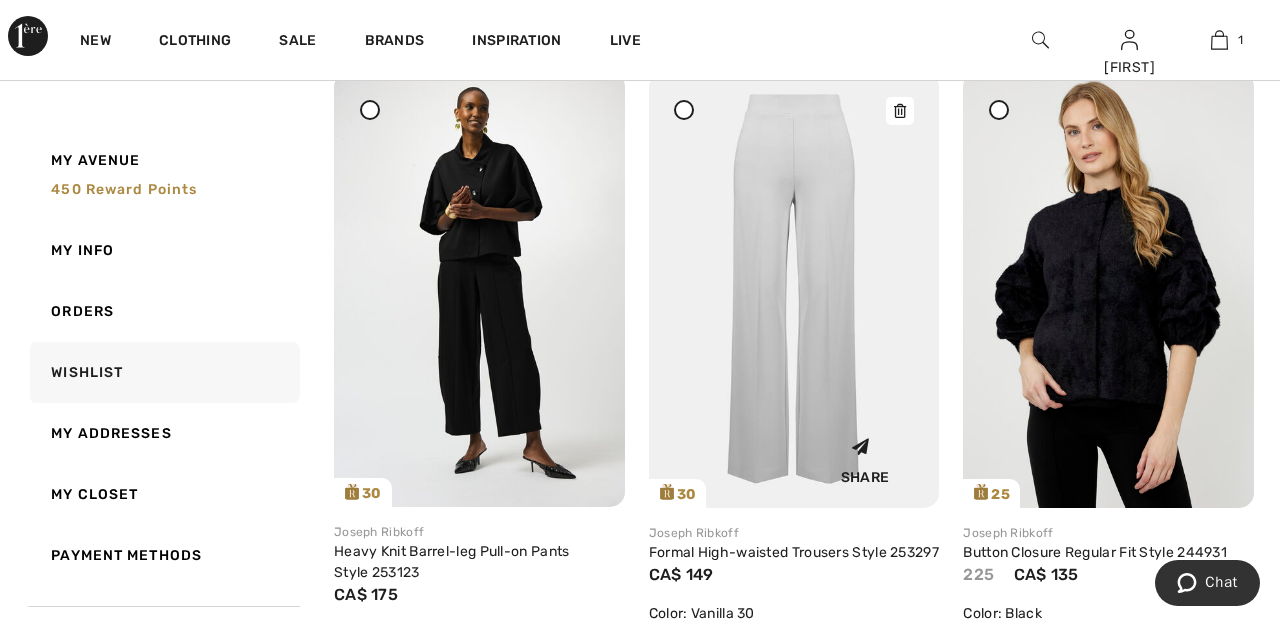 click at bounding box center (794, 290) 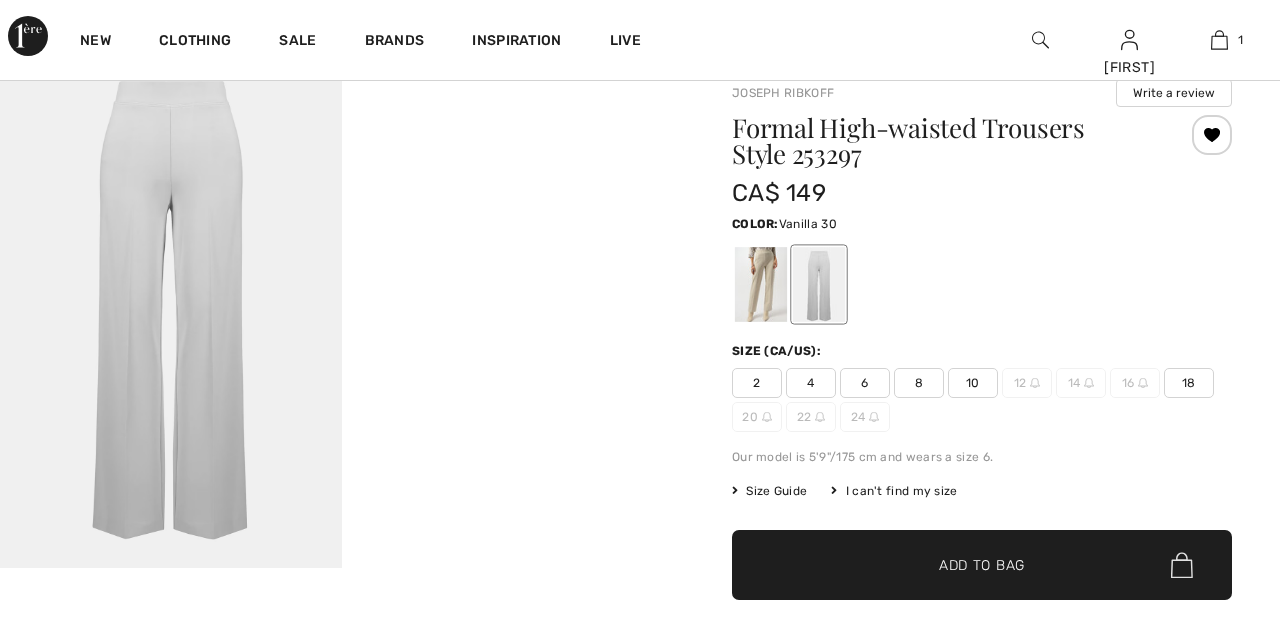scroll, scrollTop: 144, scrollLeft: 0, axis: vertical 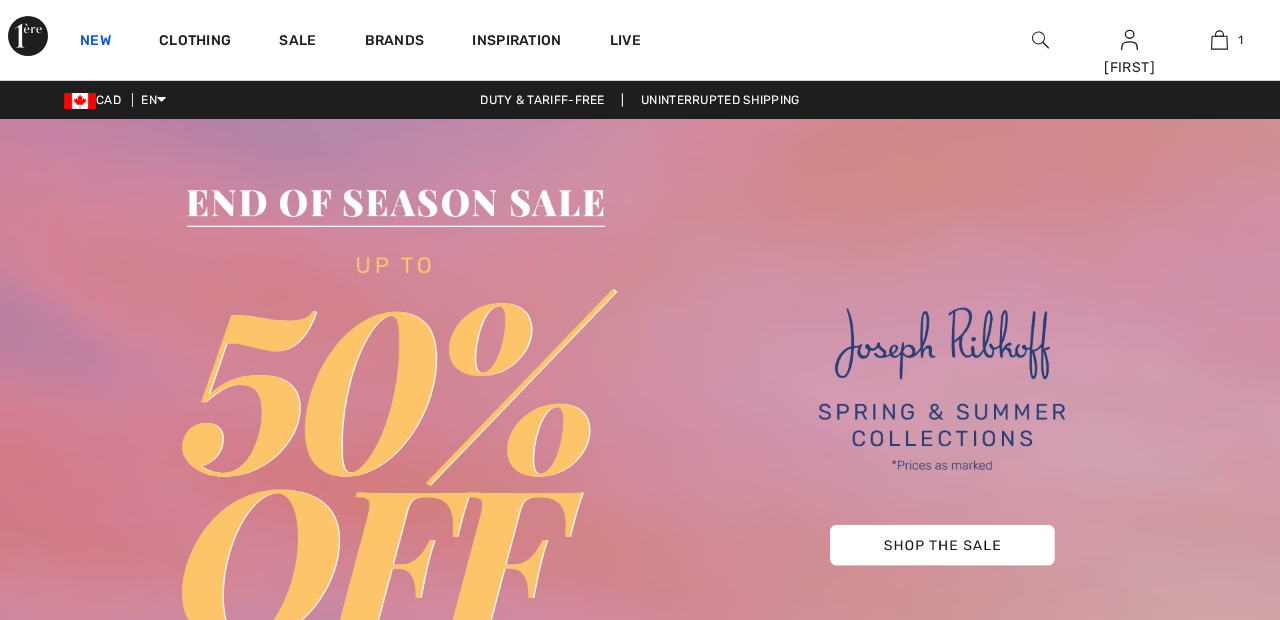 click on "New" at bounding box center (95, 42) 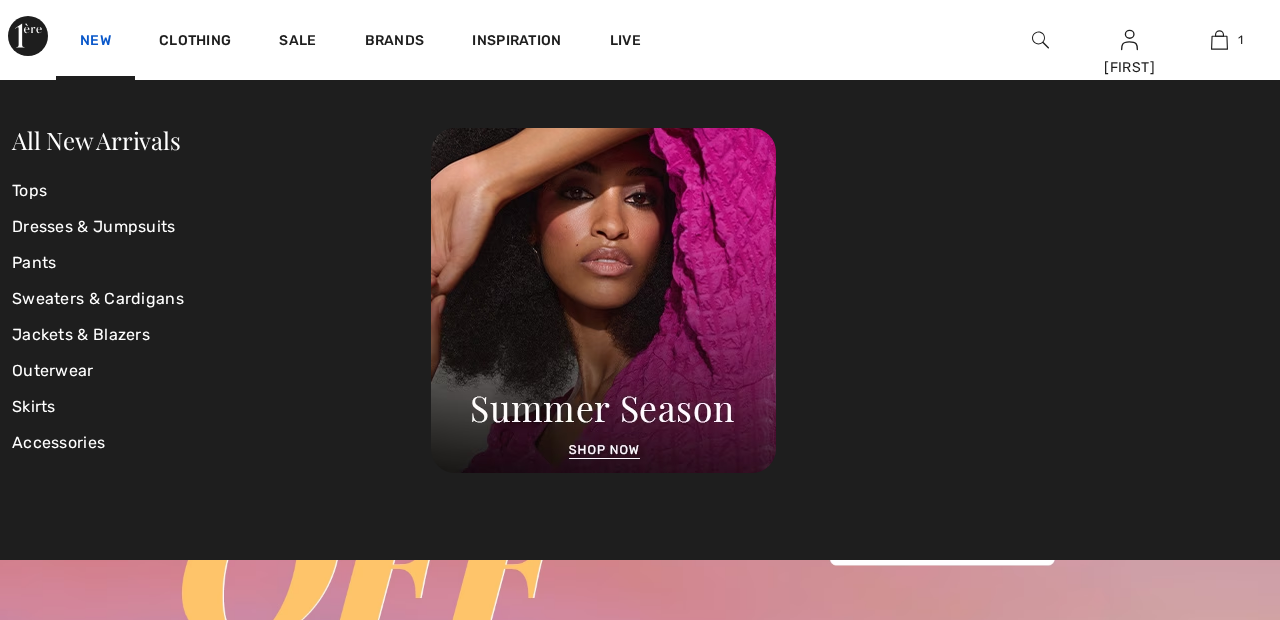 scroll, scrollTop: 0, scrollLeft: 0, axis: both 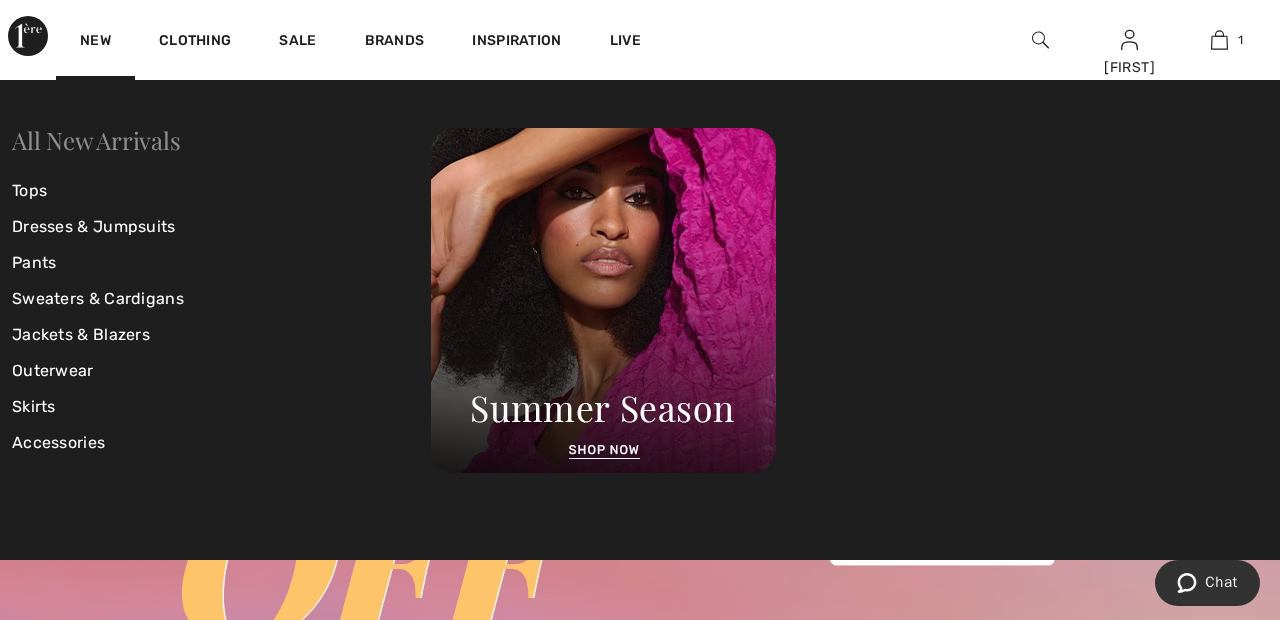 click on "All New Arrivals" at bounding box center [96, 140] 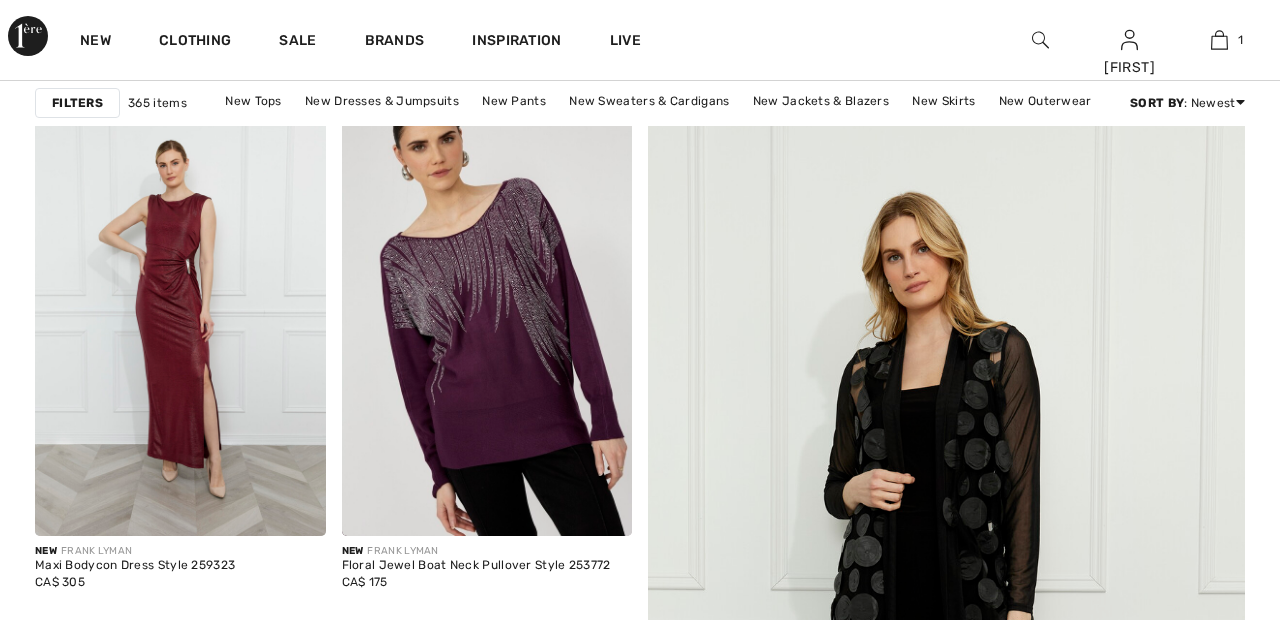 scroll, scrollTop: 666, scrollLeft: 0, axis: vertical 